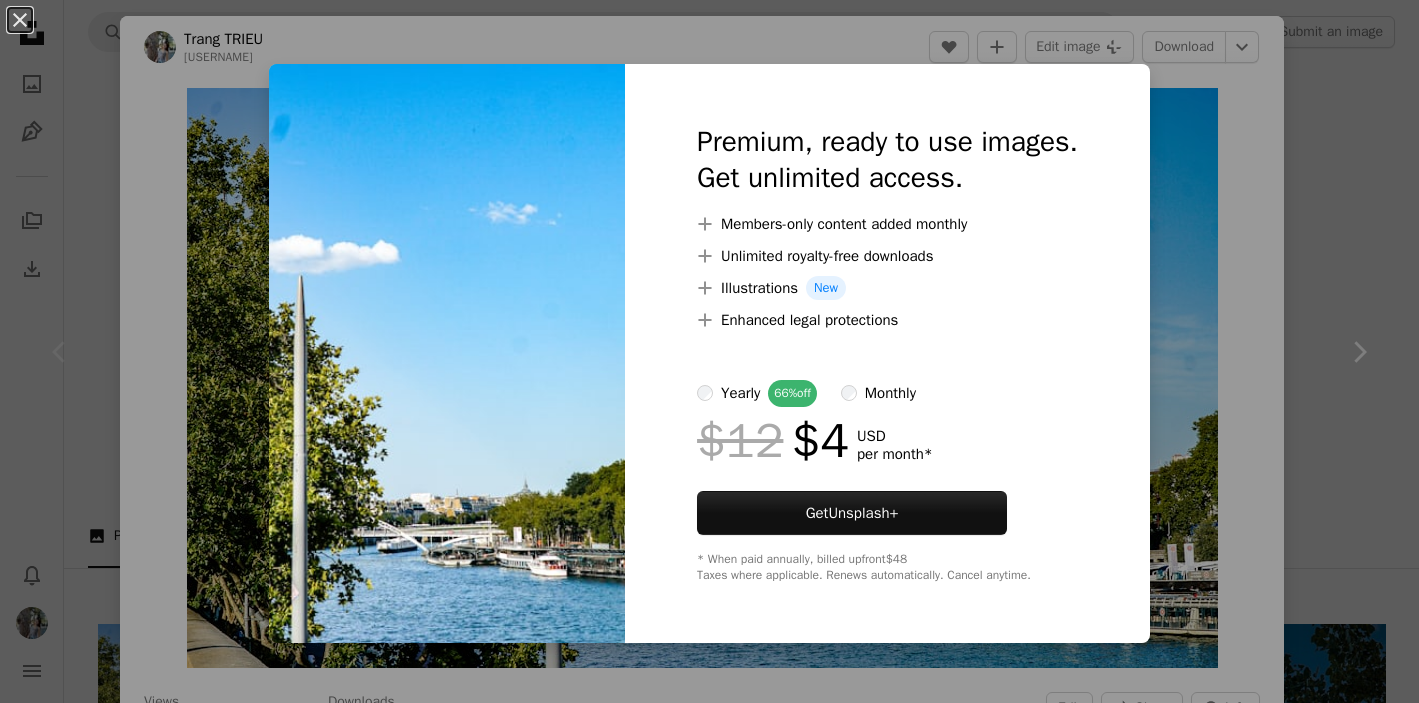 scroll, scrollTop: 357, scrollLeft: 0, axis: vertical 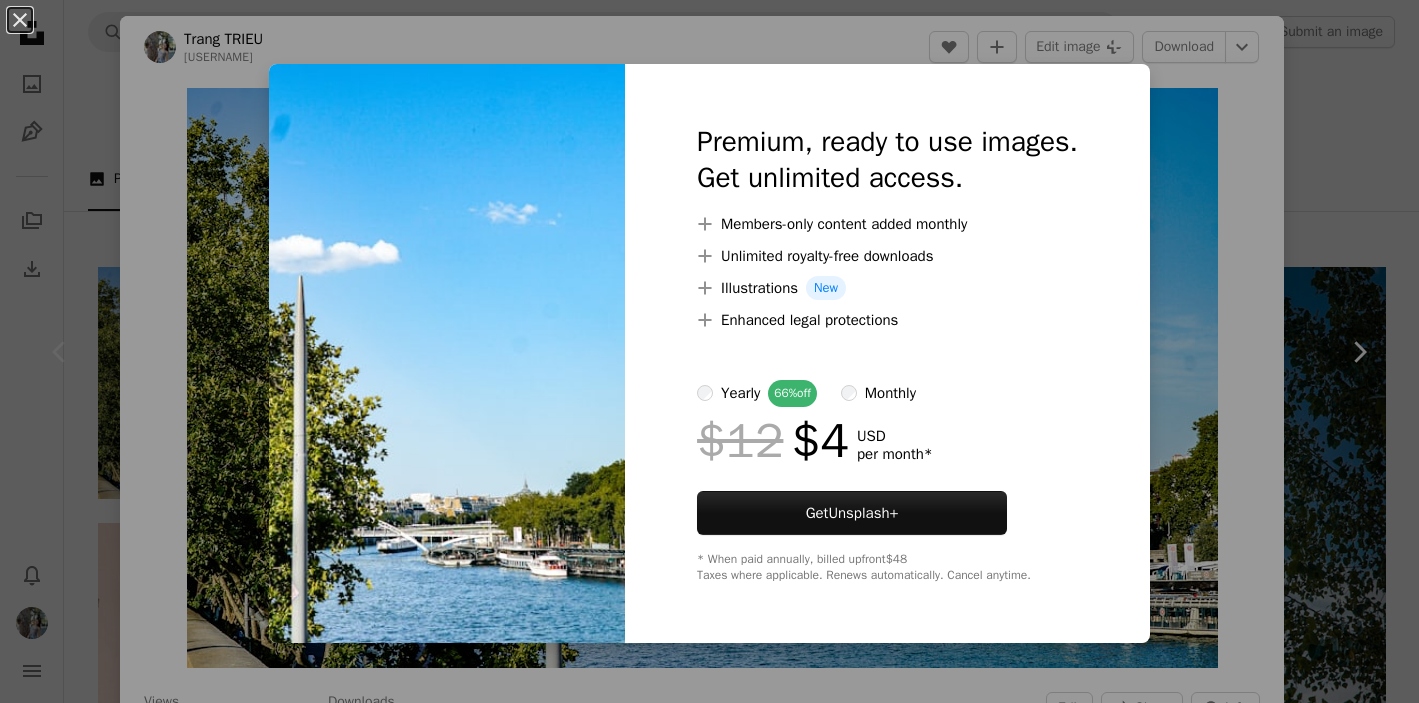 click on "An X shape Premium, ready to use images. Get unlimited access. A plus sign Members-only content added monthly A plus sign Unlimited royalty-free downloads A plus sign Illustrations  New A plus sign Enhanced legal protections yearly 66%  off monthly $12   $4 USD per month * Get  Unsplash+ * When paid annually, billed upfront  $48 Taxes where applicable. Renews automatically. Cancel anytime." at bounding box center [709, 351] 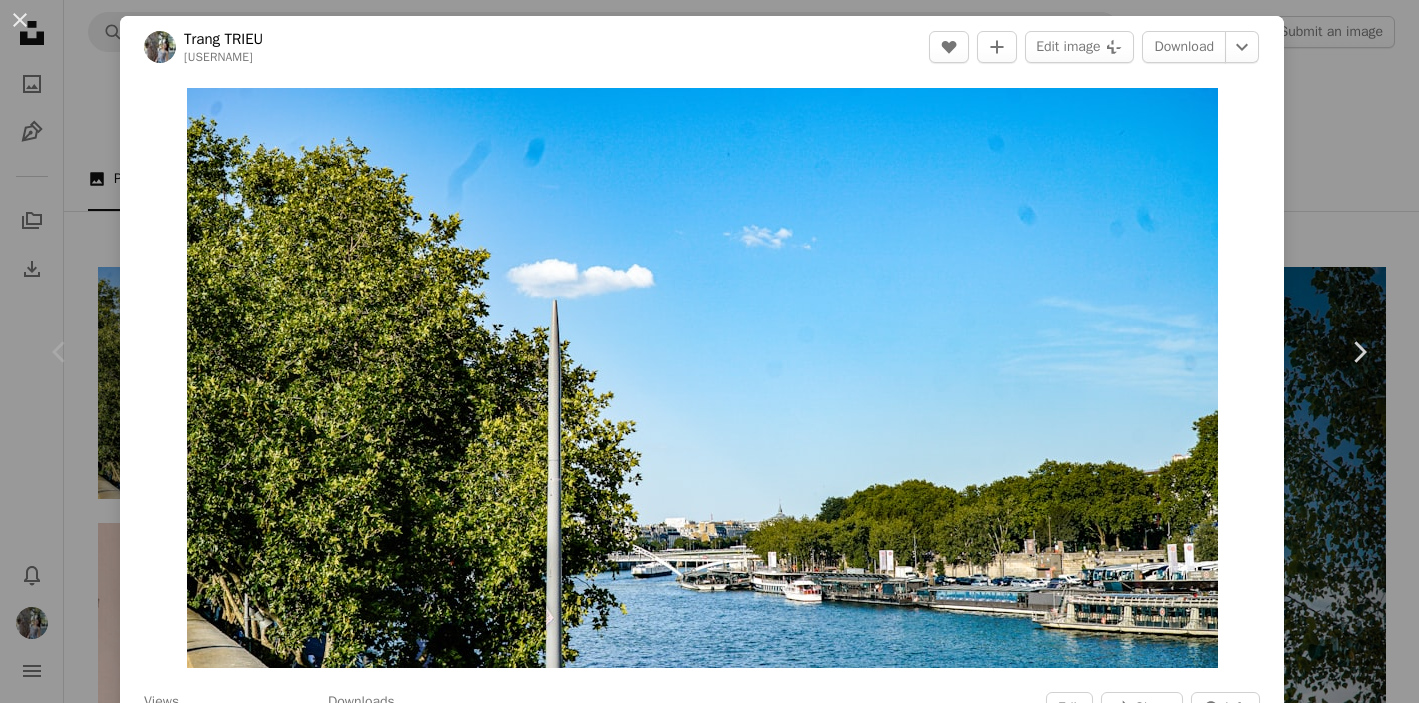 click on "An X shape" at bounding box center (20, 20) 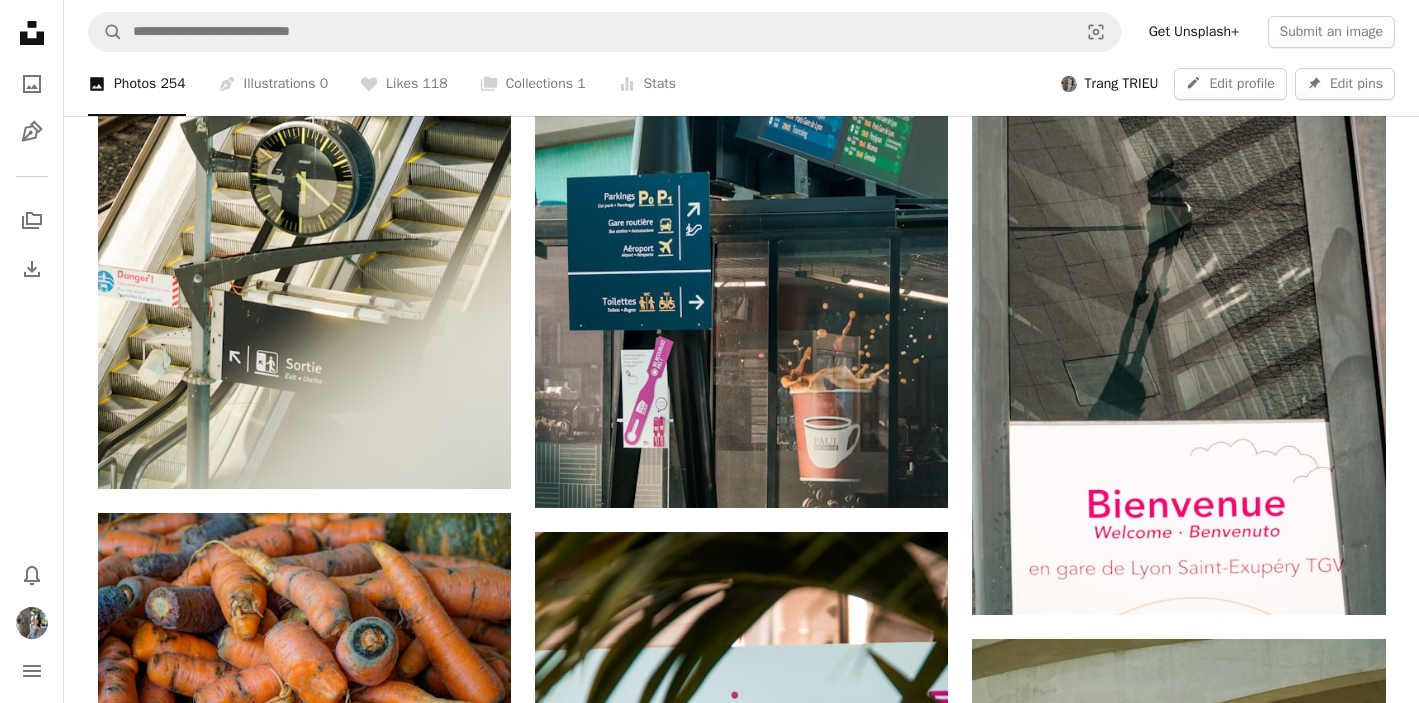 scroll, scrollTop: 9978, scrollLeft: 0, axis: vertical 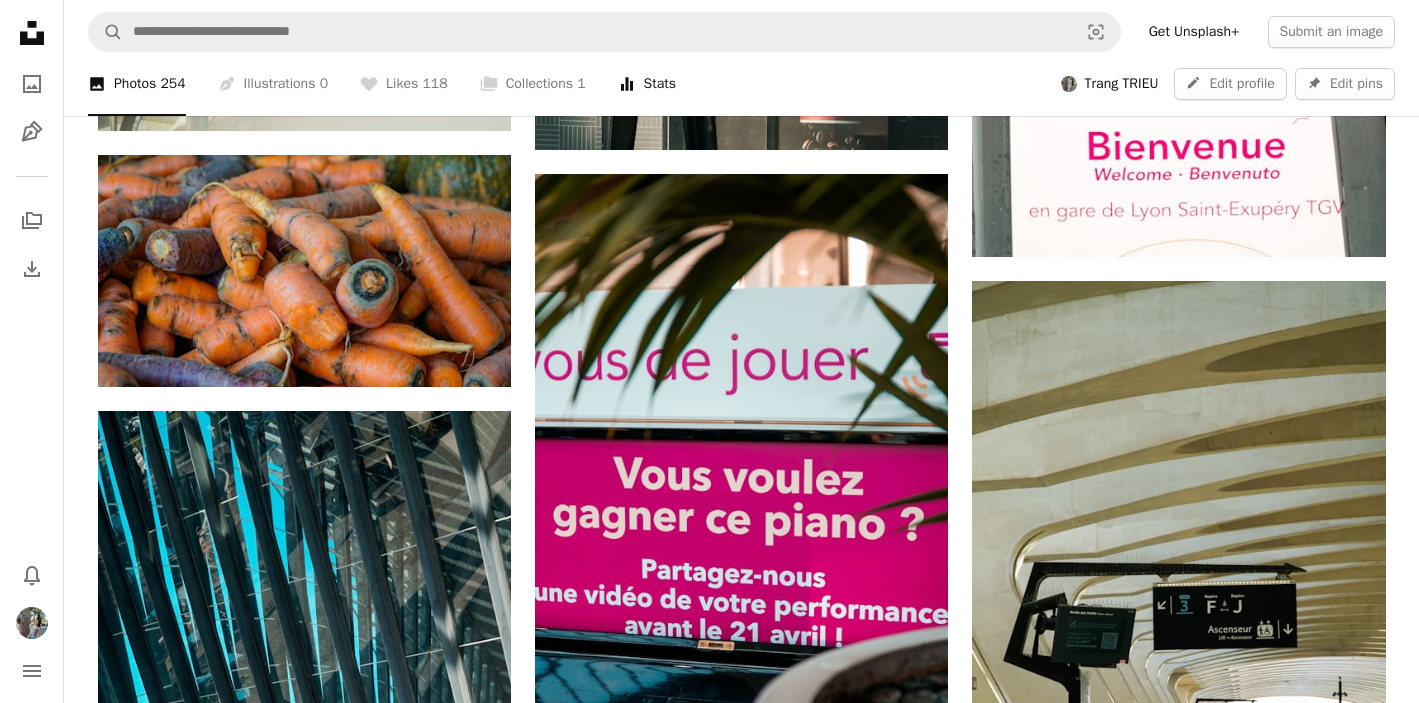 click on "Stats icon" 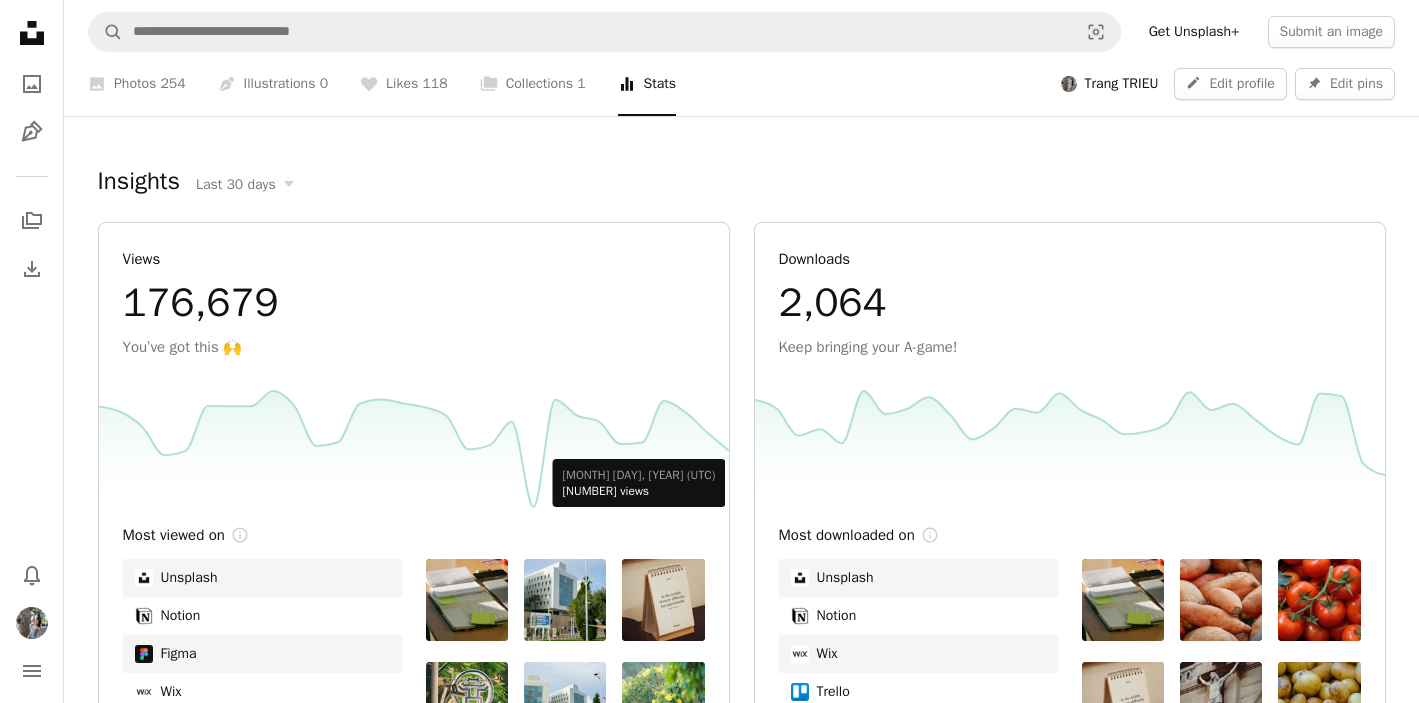 scroll, scrollTop: 445, scrollLeft: 0, axis: vertical 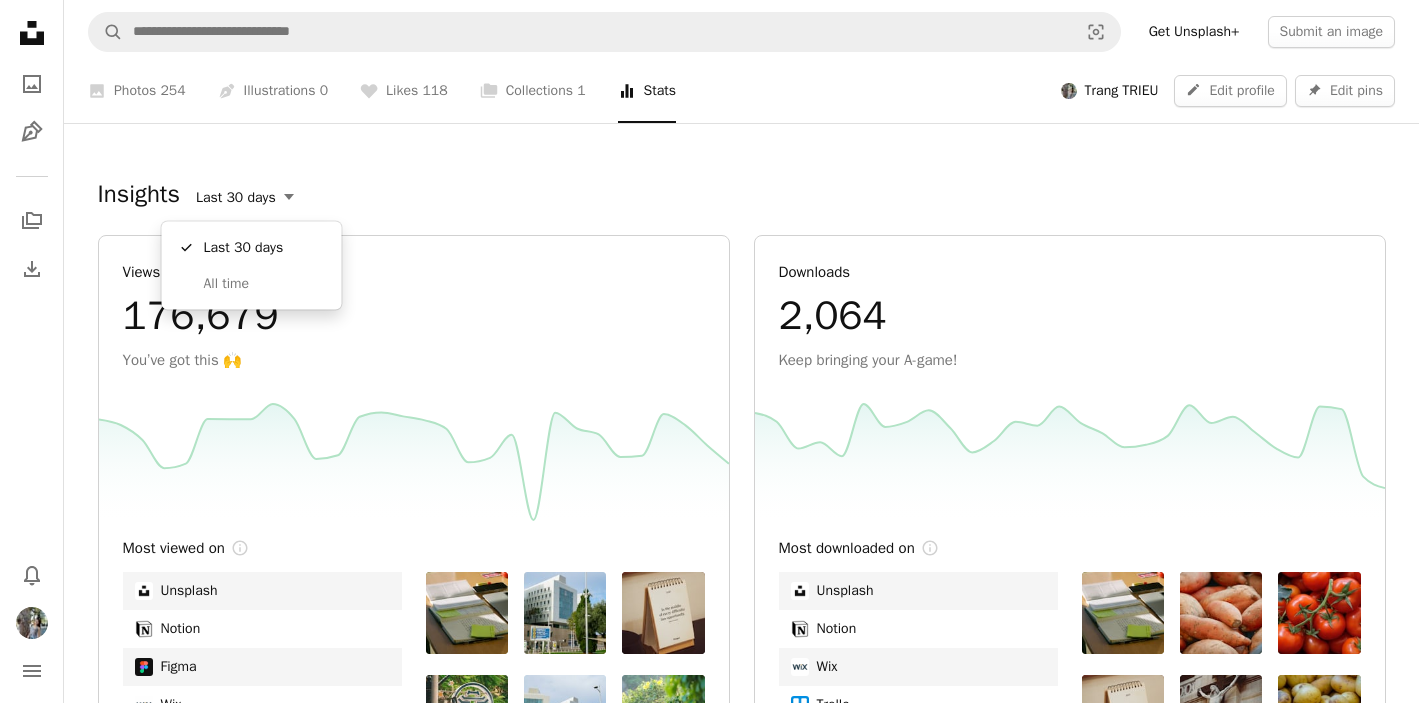 click on "Last 30 days" at bounding box center [245, 198] 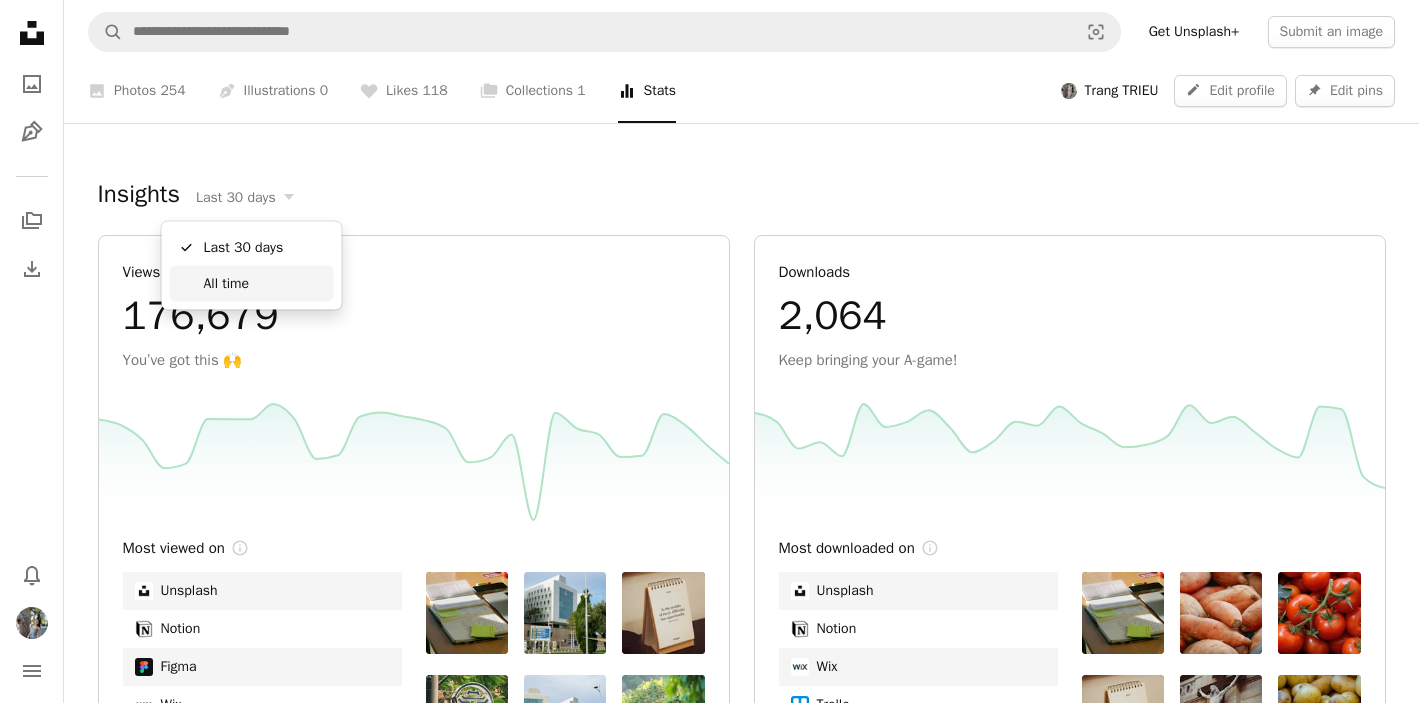 click on "All time" at bounding box center [265, 283] 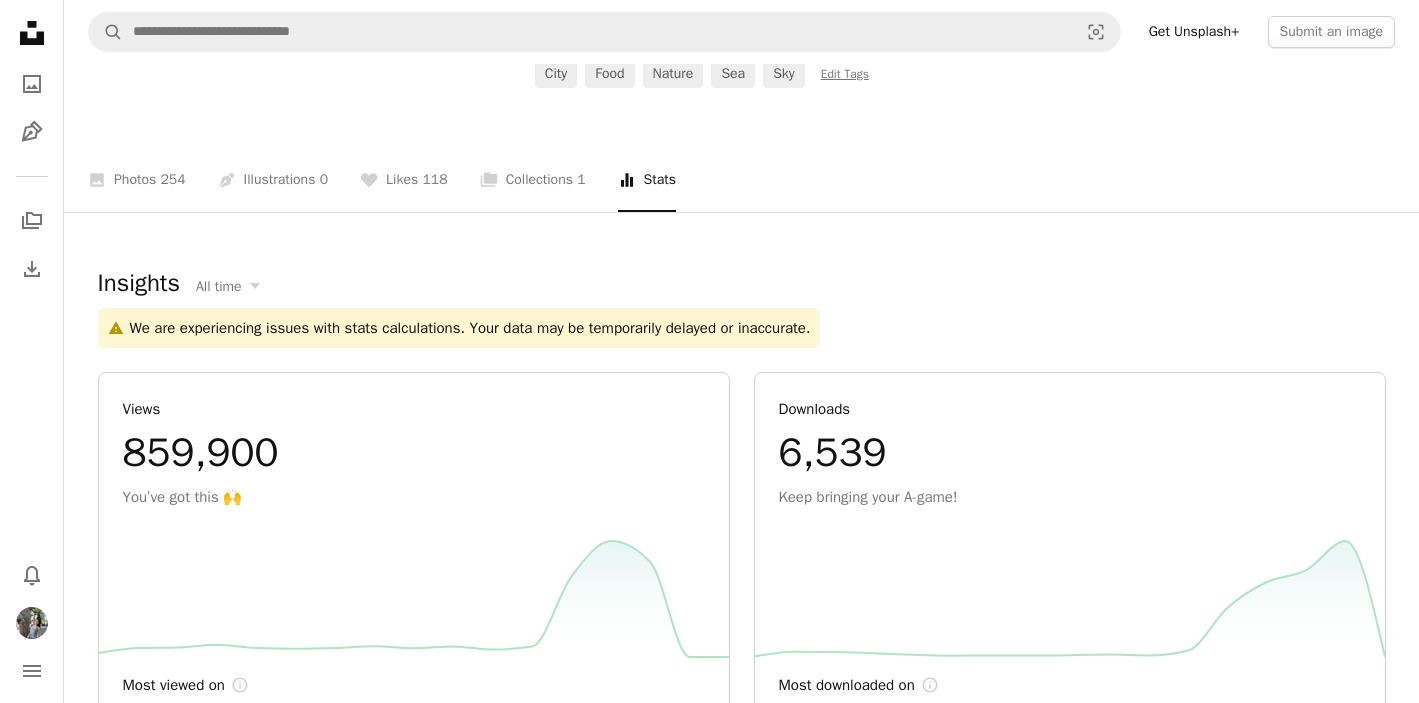 scroll, scrollTop: 347, scrollLeft: 0, axis: vertical 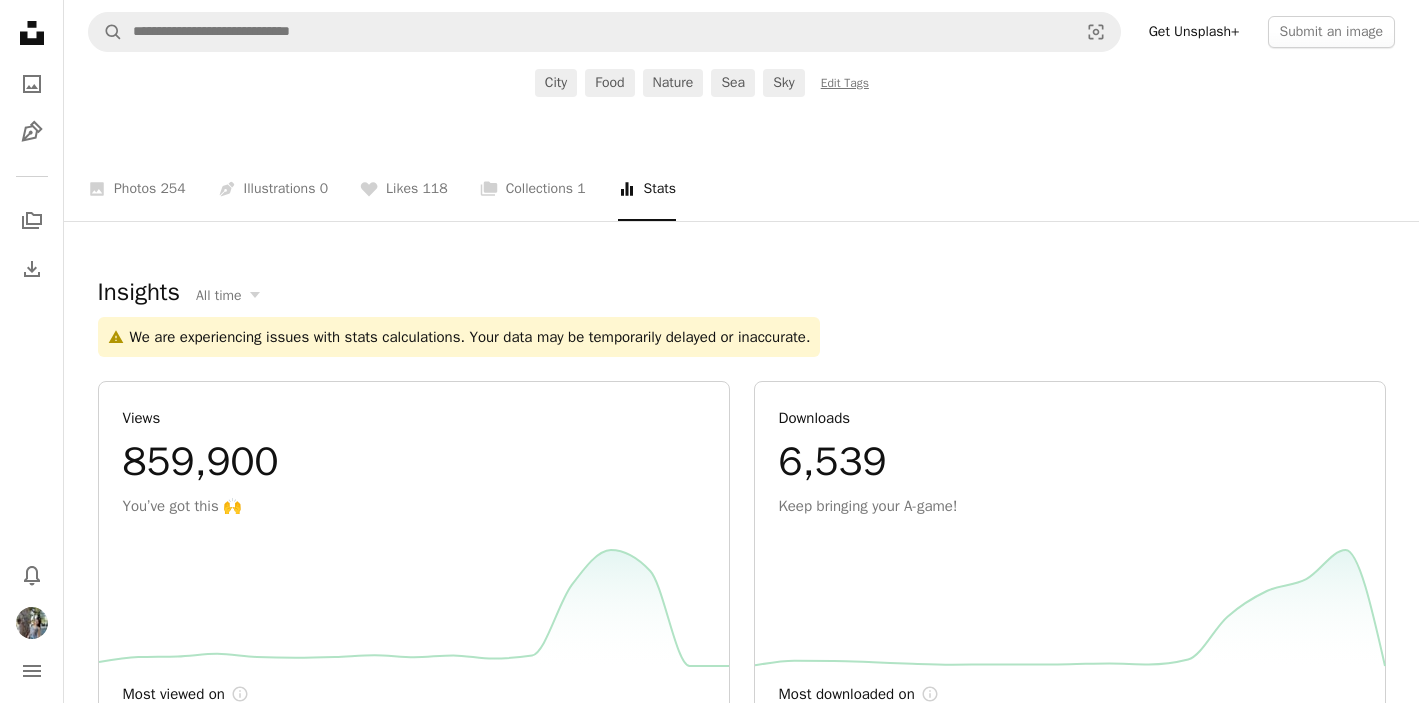 click on "A warning sign We are experiencing issues with stats calculations. Your data may be temporarily delayed or inaccurate." at bounding box center (459, 337) 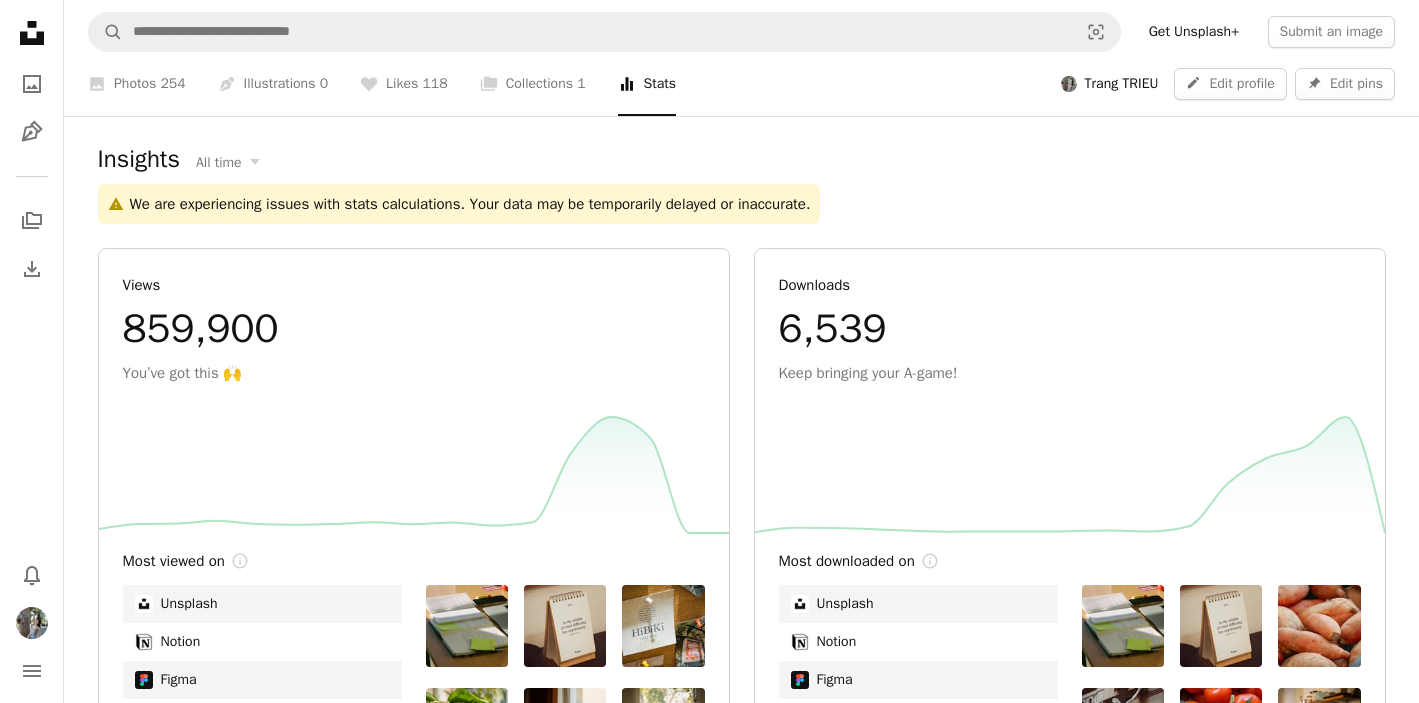 scroll, scrollTop: 488, scrollLeft: 0, axis: vertical 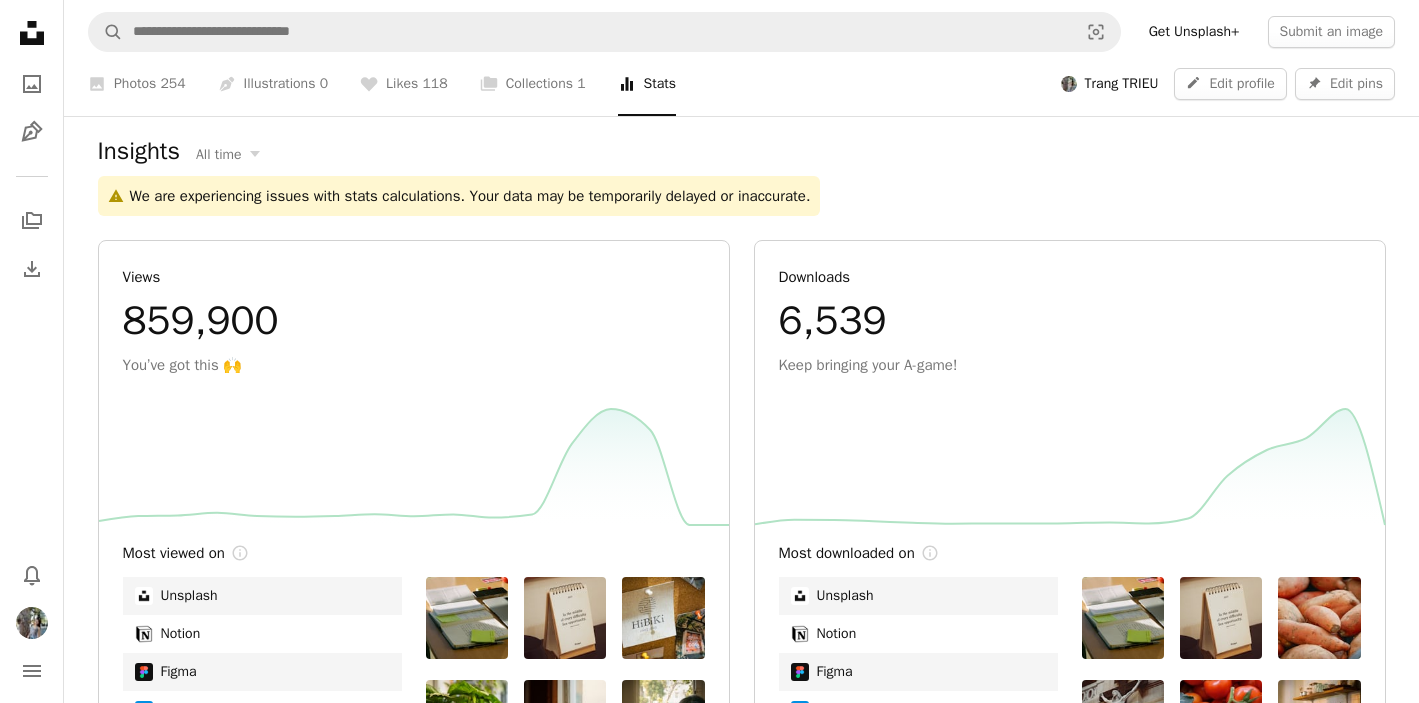 drag, startPoint x: 292, startPoint y: 318, endPoint x: 116, endPoint y: 318, distance: 176 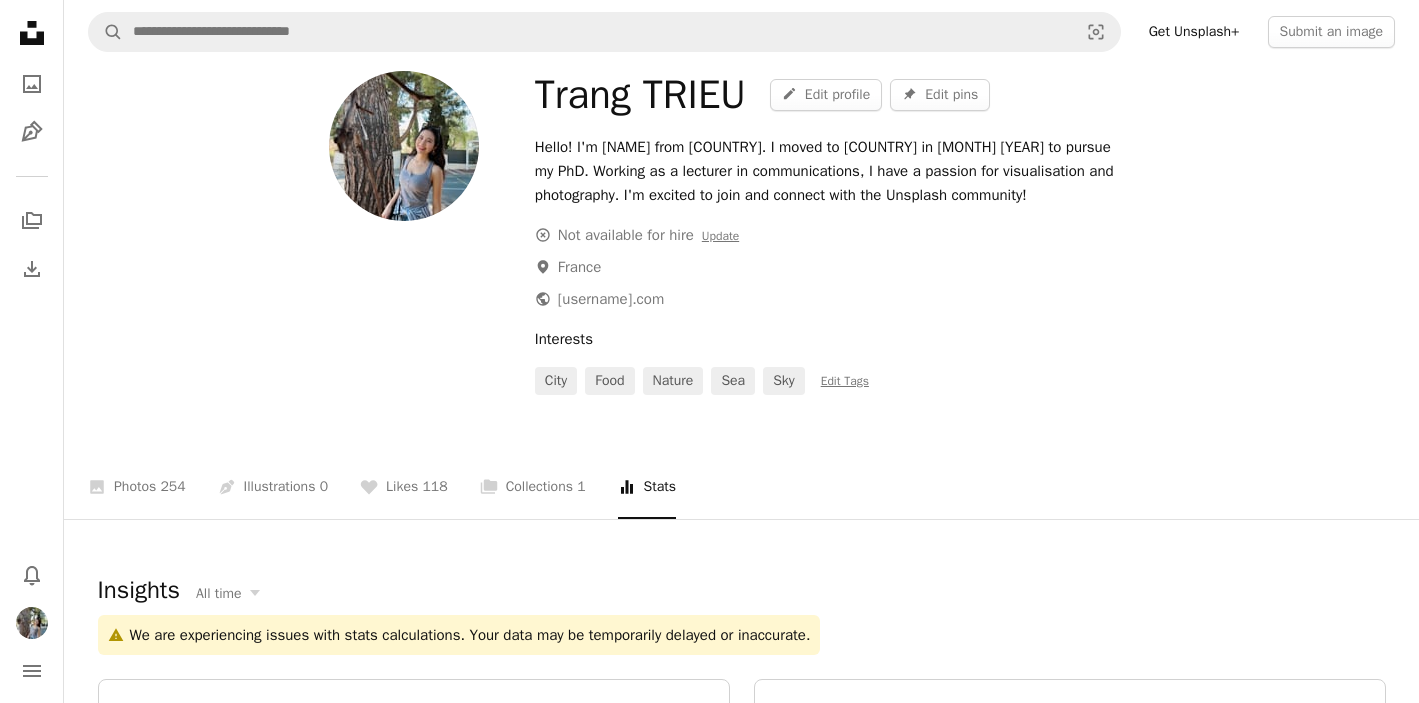 scroll, scrollTop: 0, scrollLeft: 0, axis: both 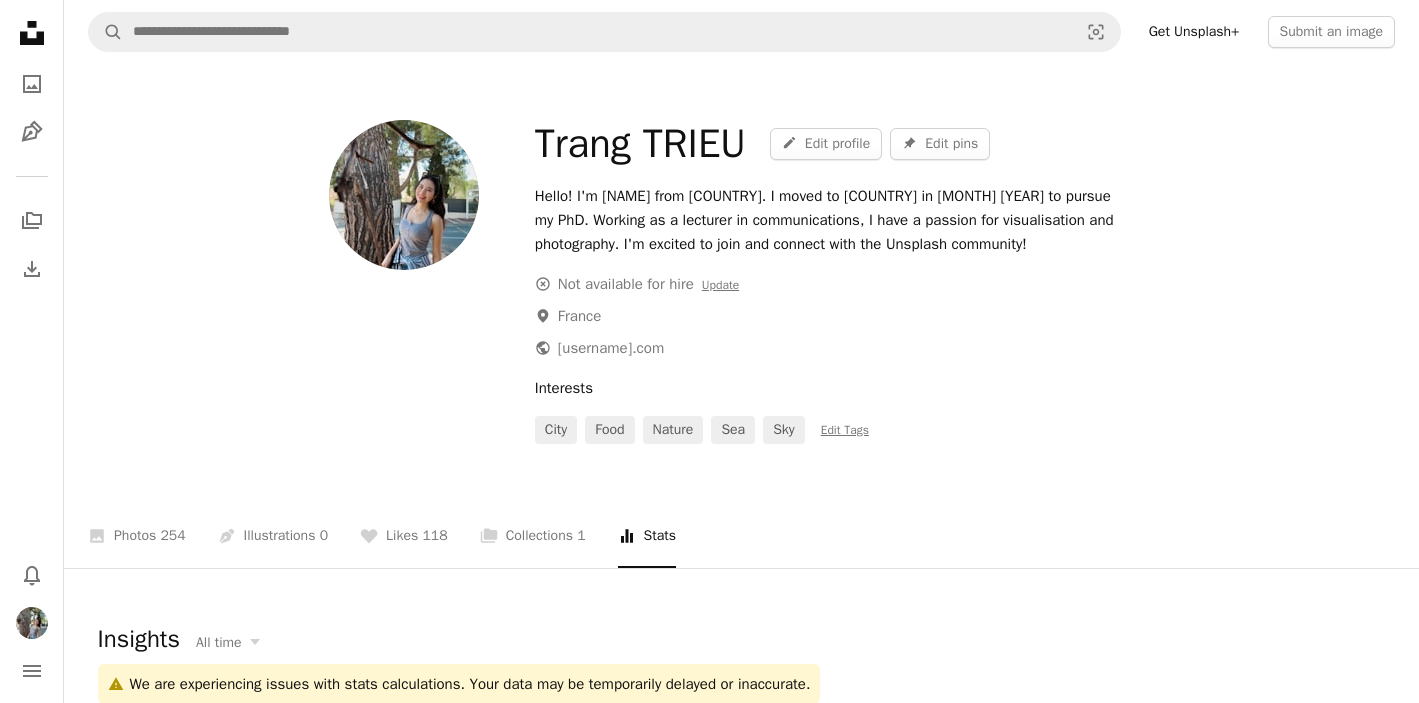 drag, startPoint x: 851, startPoint y: 216, endPoint x: 1072, endPoint y: 247, distance: 223.16362 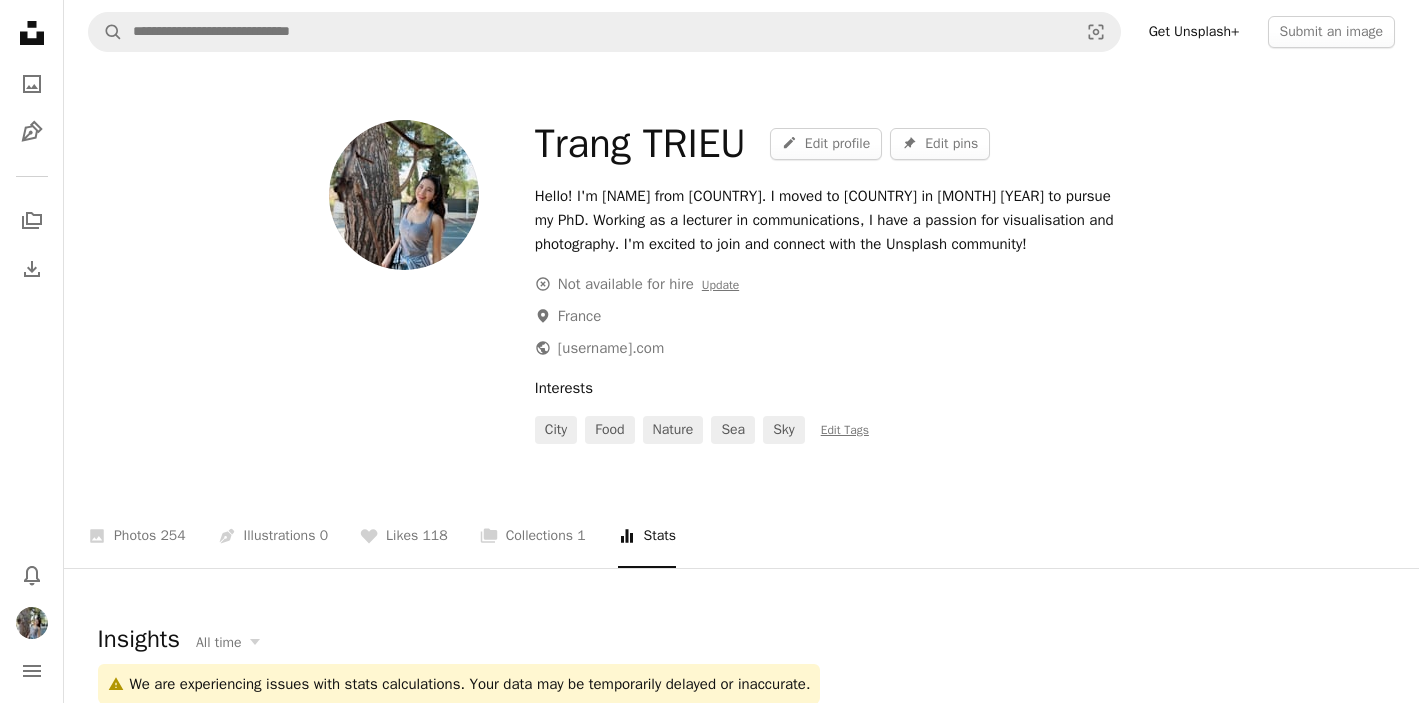 click on "Hello! I'm [NAME] from [COUNTRY]. I moved to [COUNTRY] in [MONTH] [YEAR] to pursue my PhD. Working as a lecturer in communications, I have a passion for visualisation and photography. I'm excited to join and connect with the Unsplash community!" at bounding box center [832, 220] 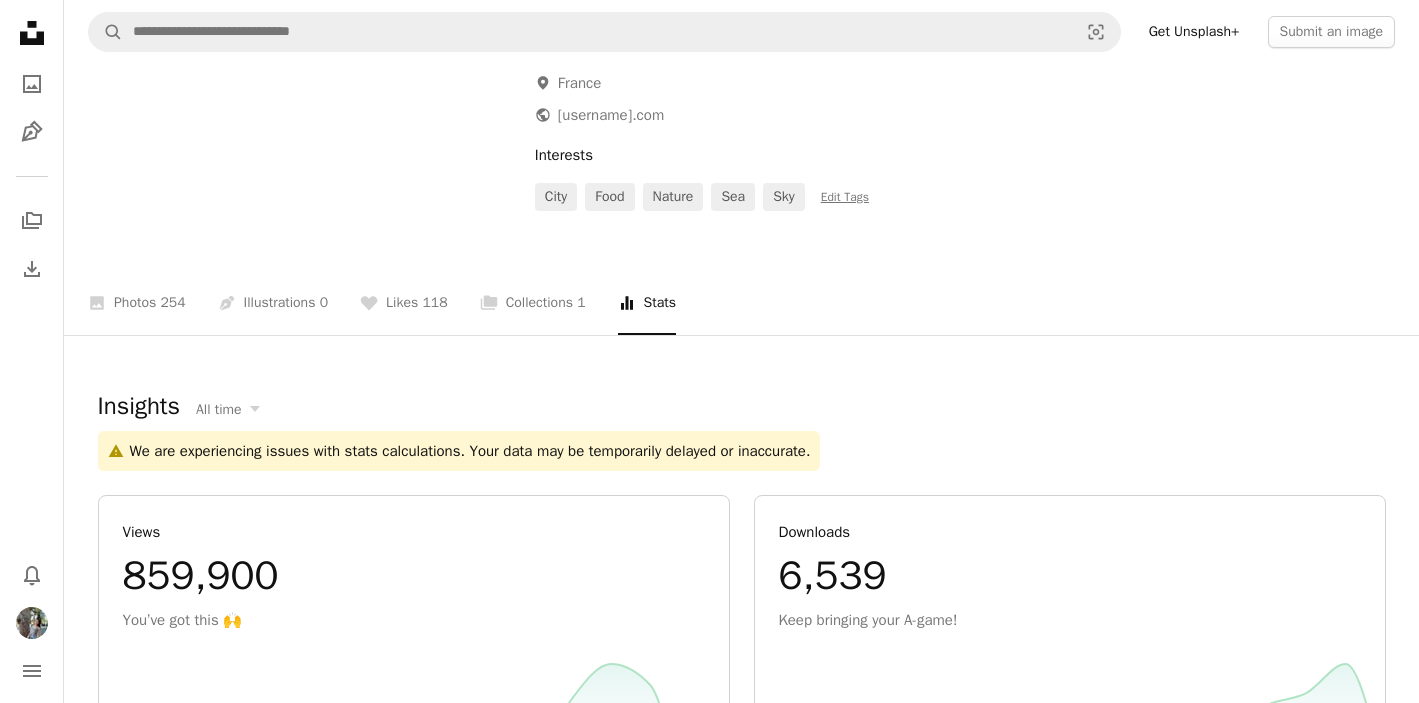 scroll, scrollTop: 0, scrollLeft: 0, axis: both 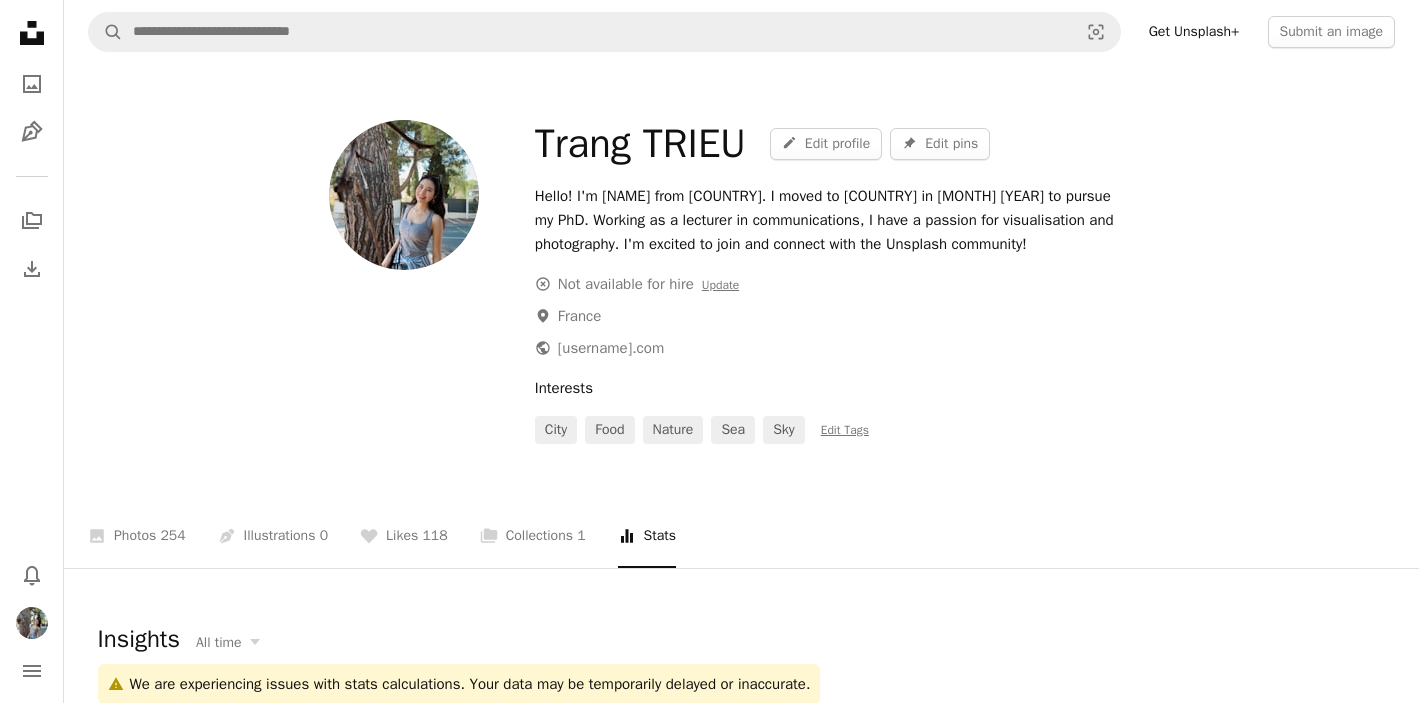 click on "Hello! I'm [NAME] from [COUNTRY]. I moved to [COUNTRY] in [MONTH] [YEAR] to pursue my PhD. Working as a lecturer in communications, I have a passion for visualisation and photography. I'm excited to join and connect with the Unsplash community!" at bounding box center [832, 220] 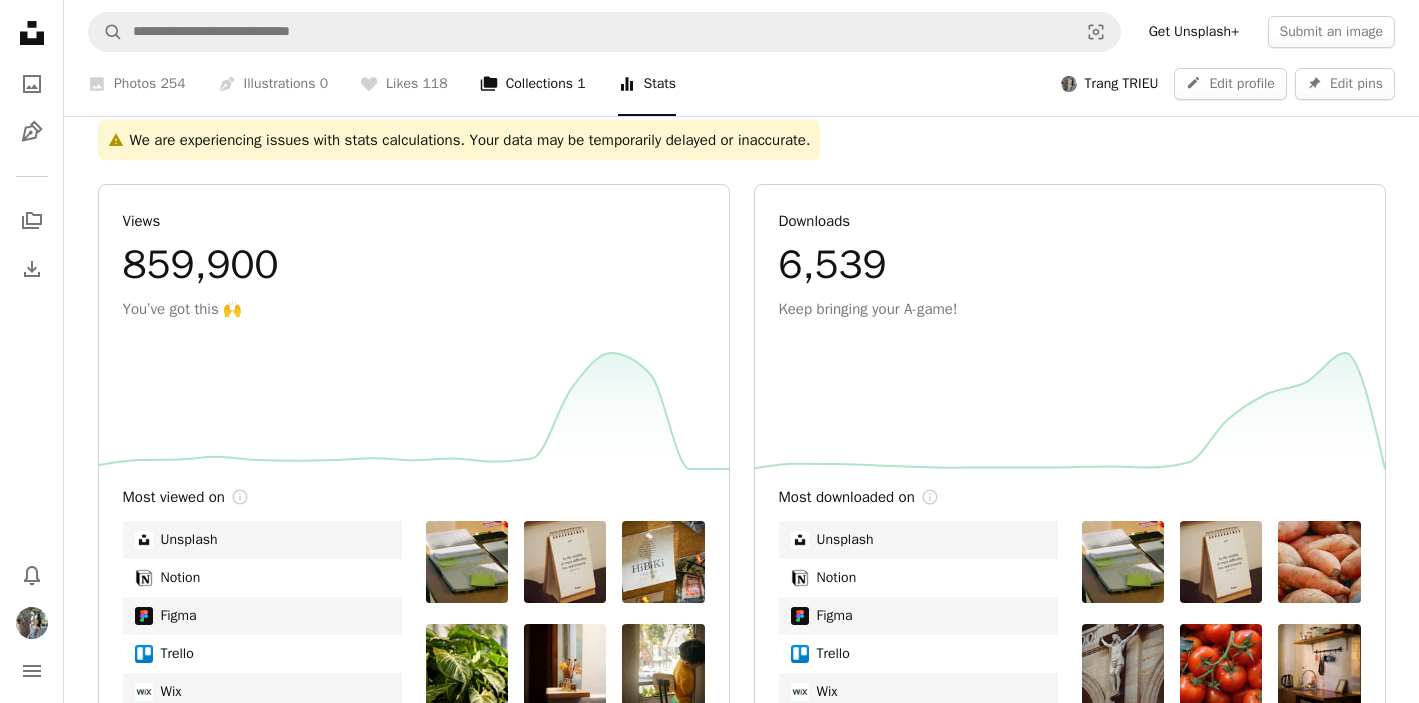 scroll, scrollTop: 298, scrollLeft: 0, axis: vertical 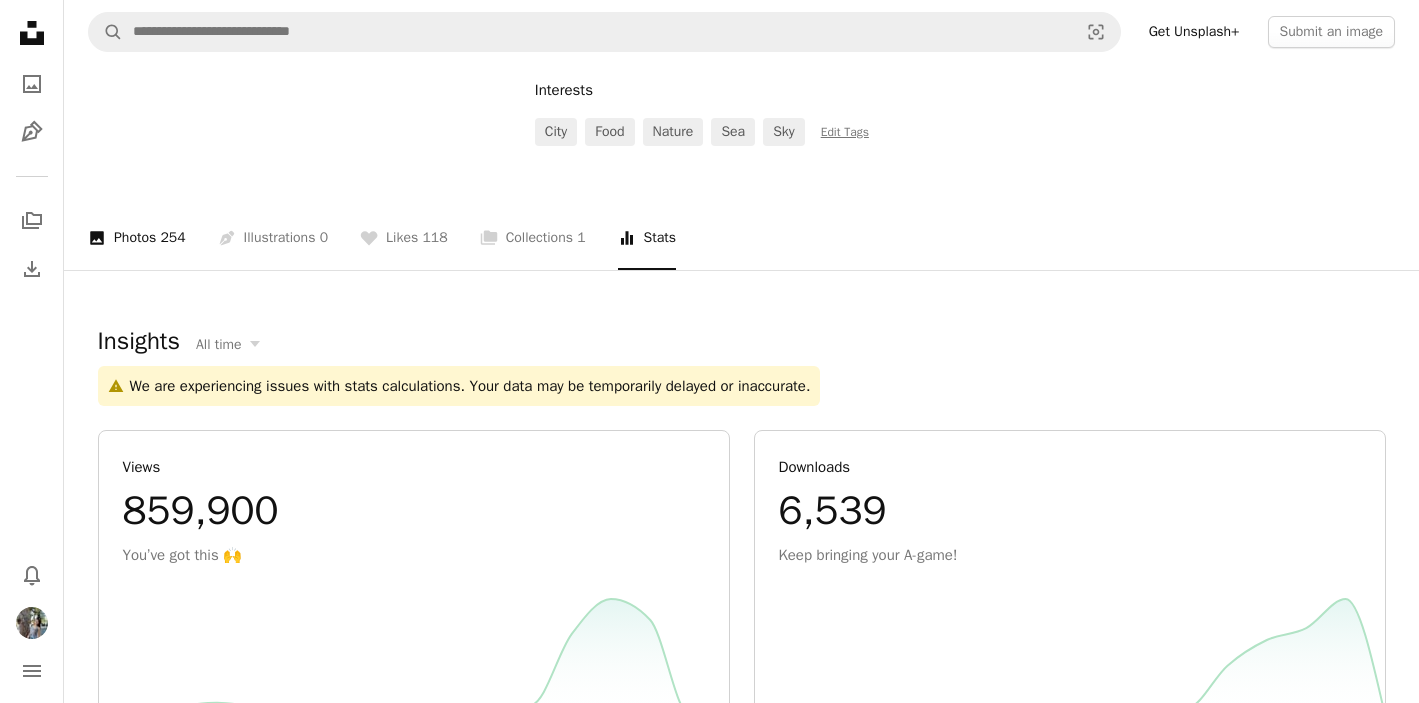 click on "A photo Photos   254" at bounding box center [137, 238] 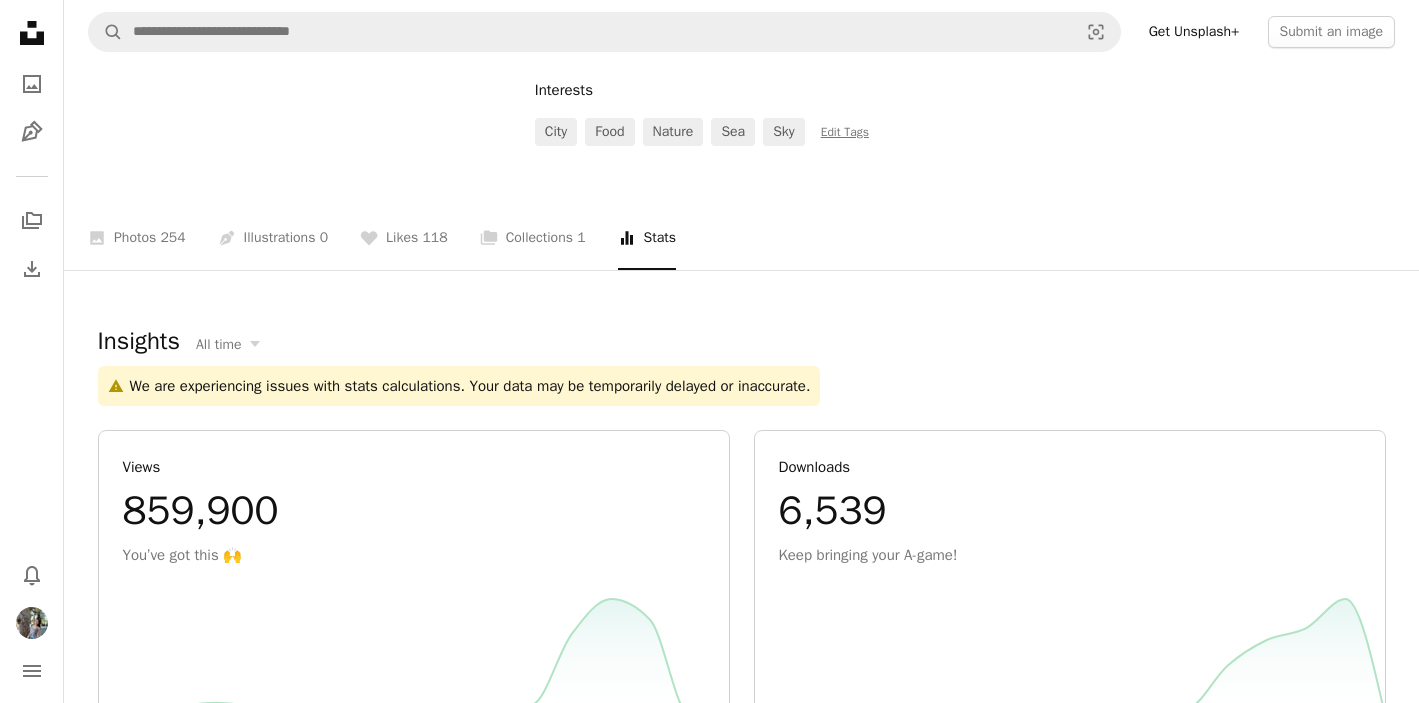 scroll, scrollTop: 0, scrollLeft: 0, axis: both 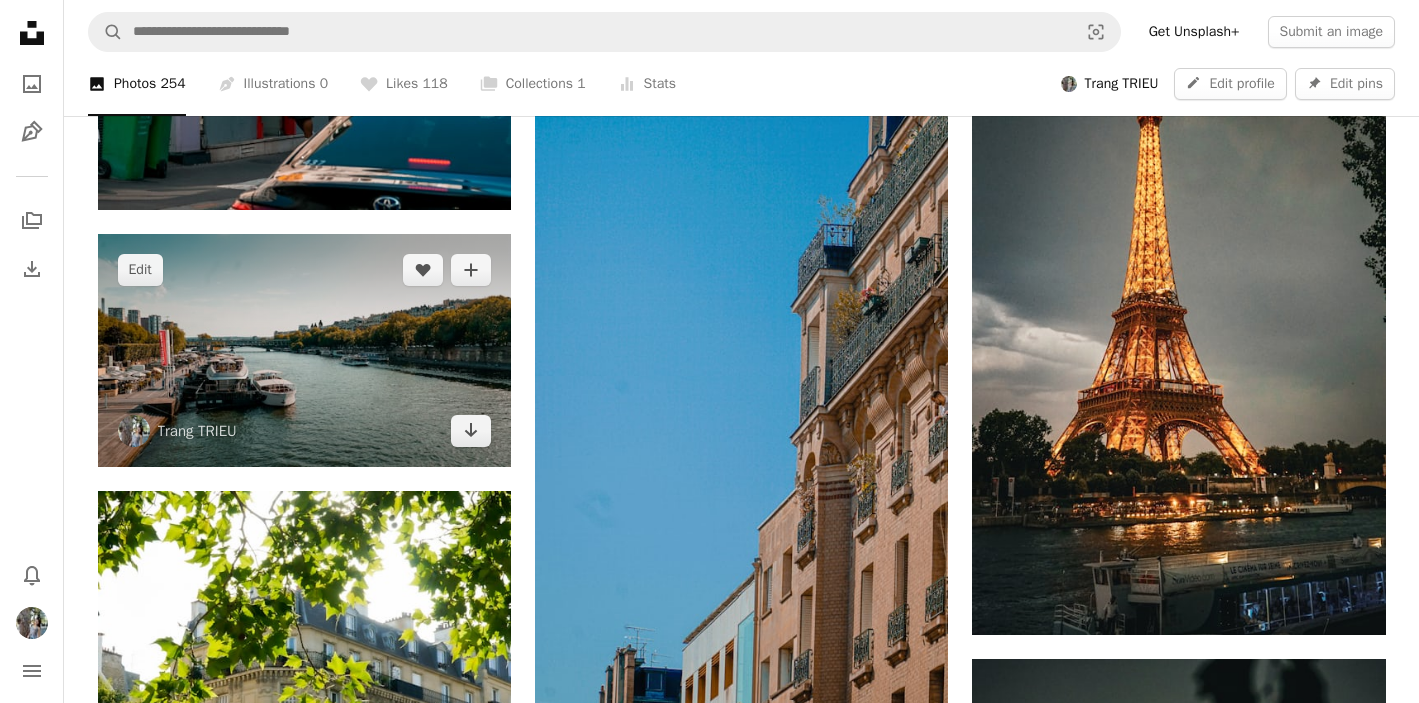 click at bounding box center [304, 350] 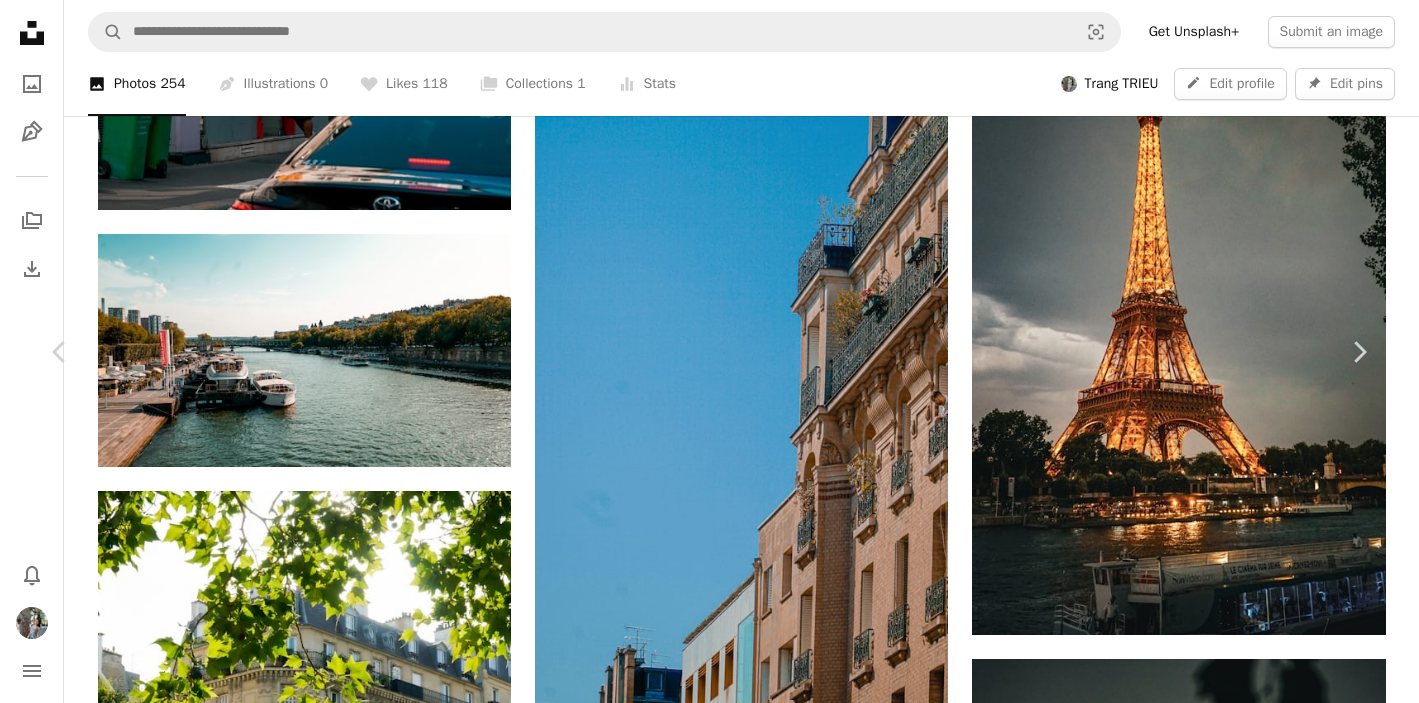 scroll, scrollTop: 265, scrollLeft: 0, axis: vertical 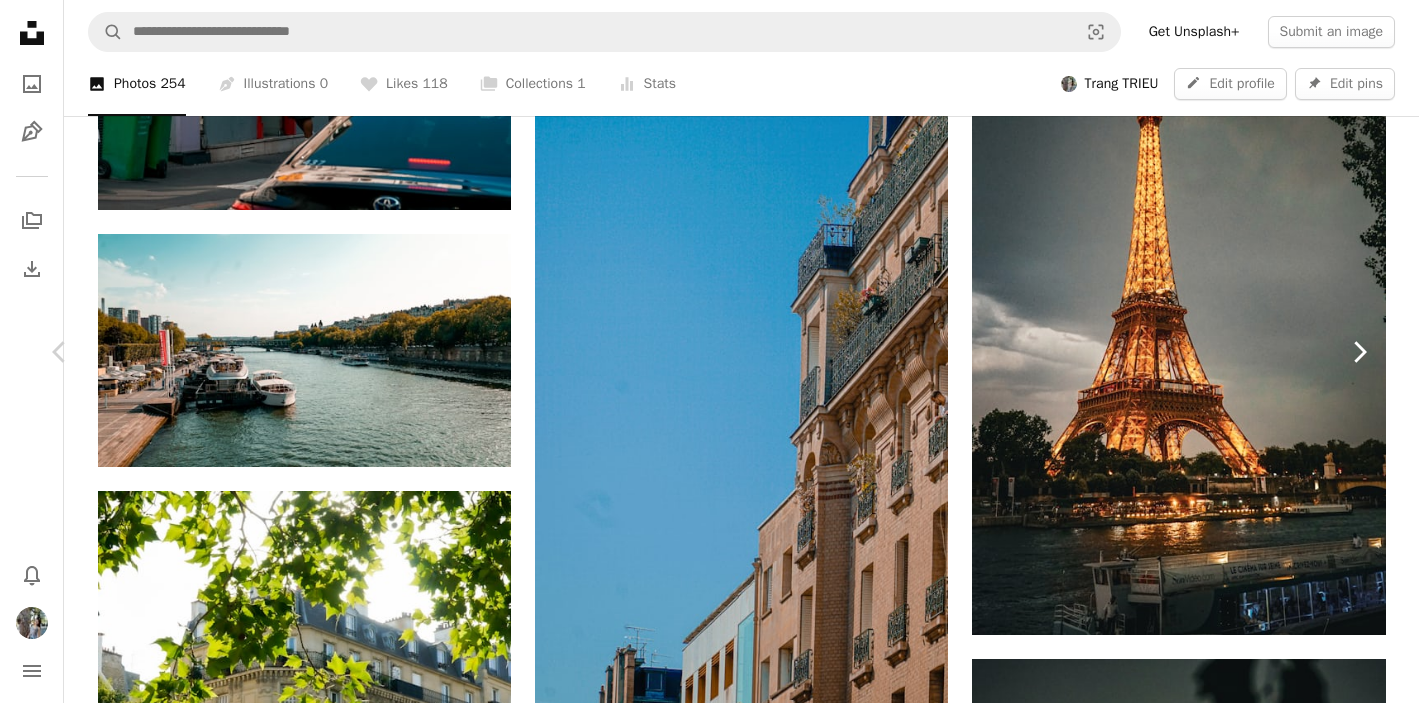 click on "Chevron right" at bounding box center (1359, 352) 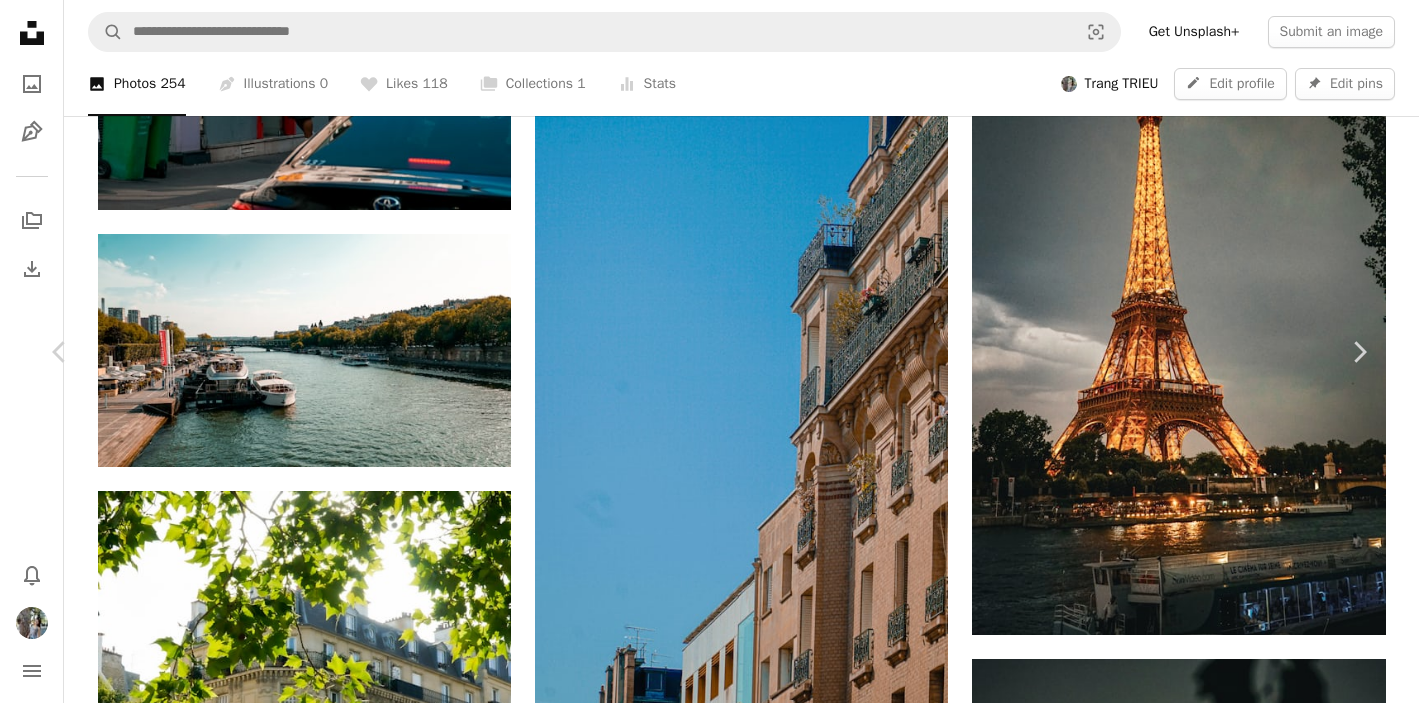 scroll, scrollTop: 183, scrollLeft: 0, axis: vertical 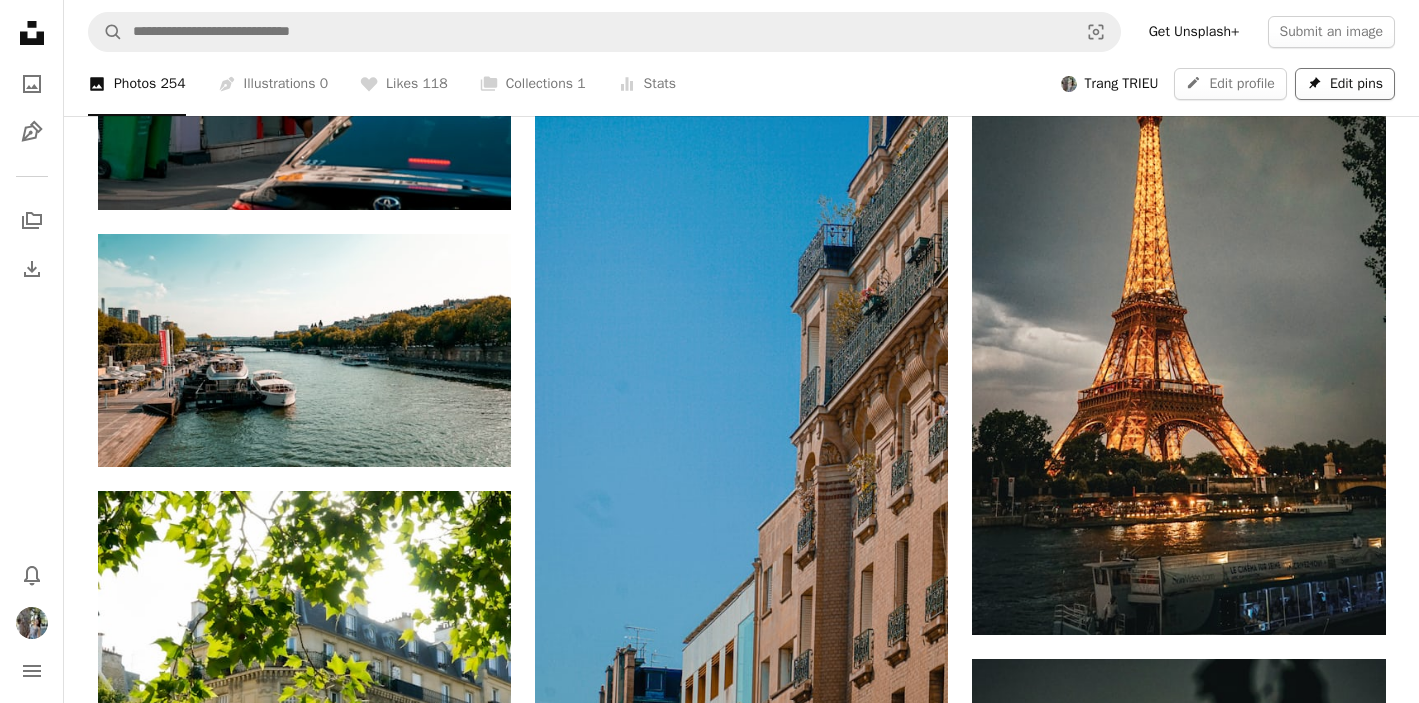 click on "Pin Edit pins" at bounding box center (1345, 84) 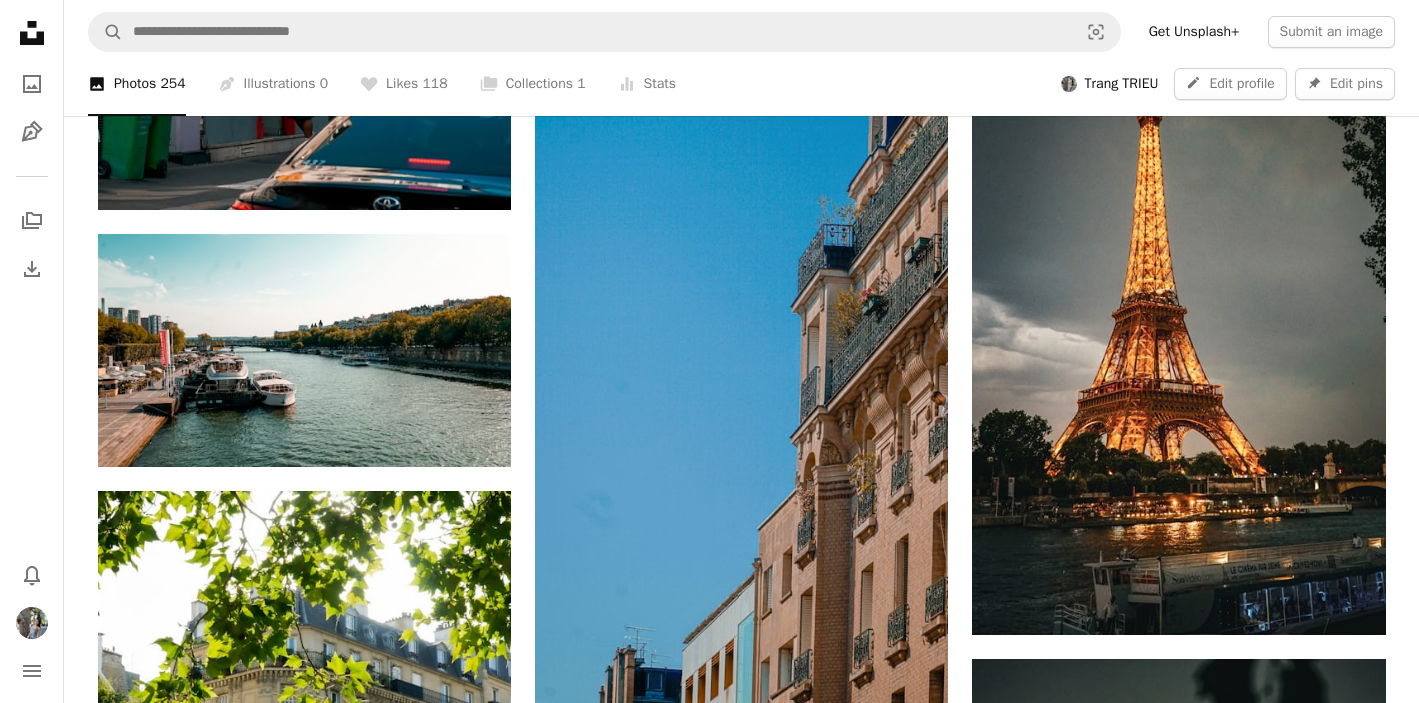 scroll, scrollTop: 1812, scrollLeft: 0, axis: vertical 